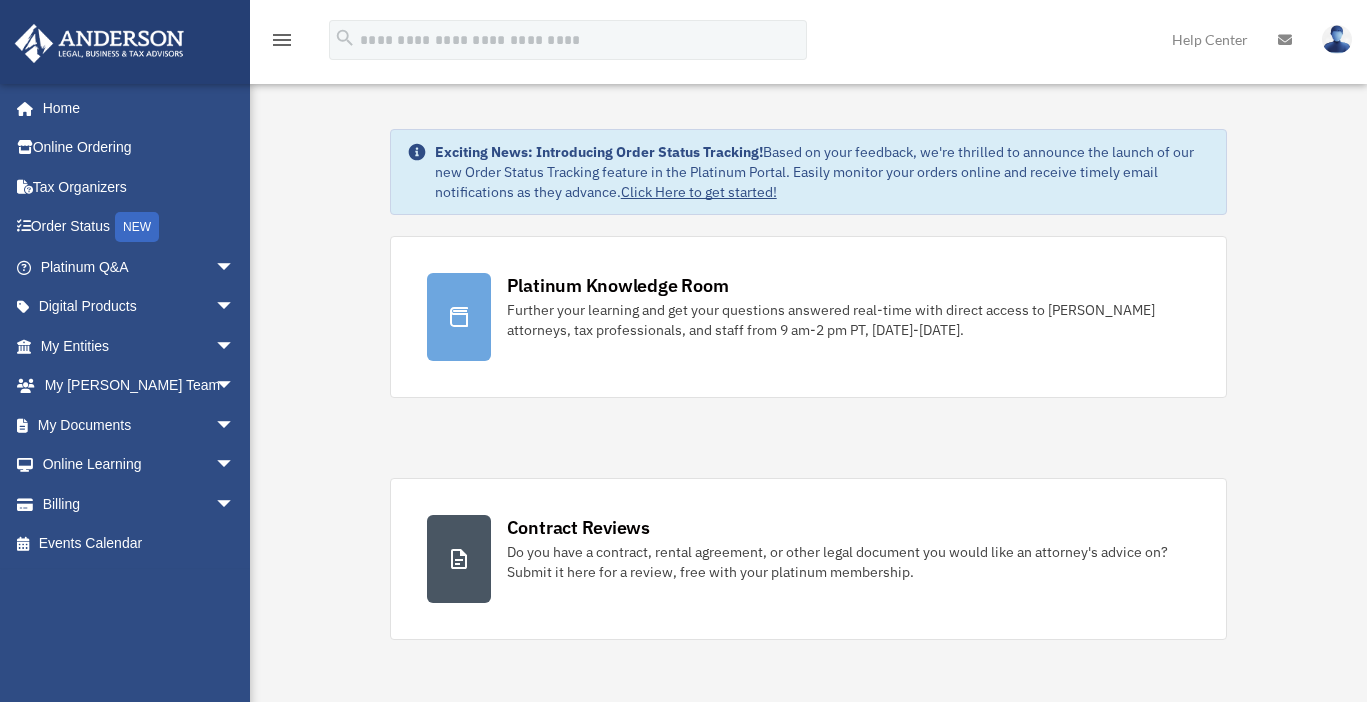 scroll, scrollTop: 0, scrollLeft: 0, axis: both 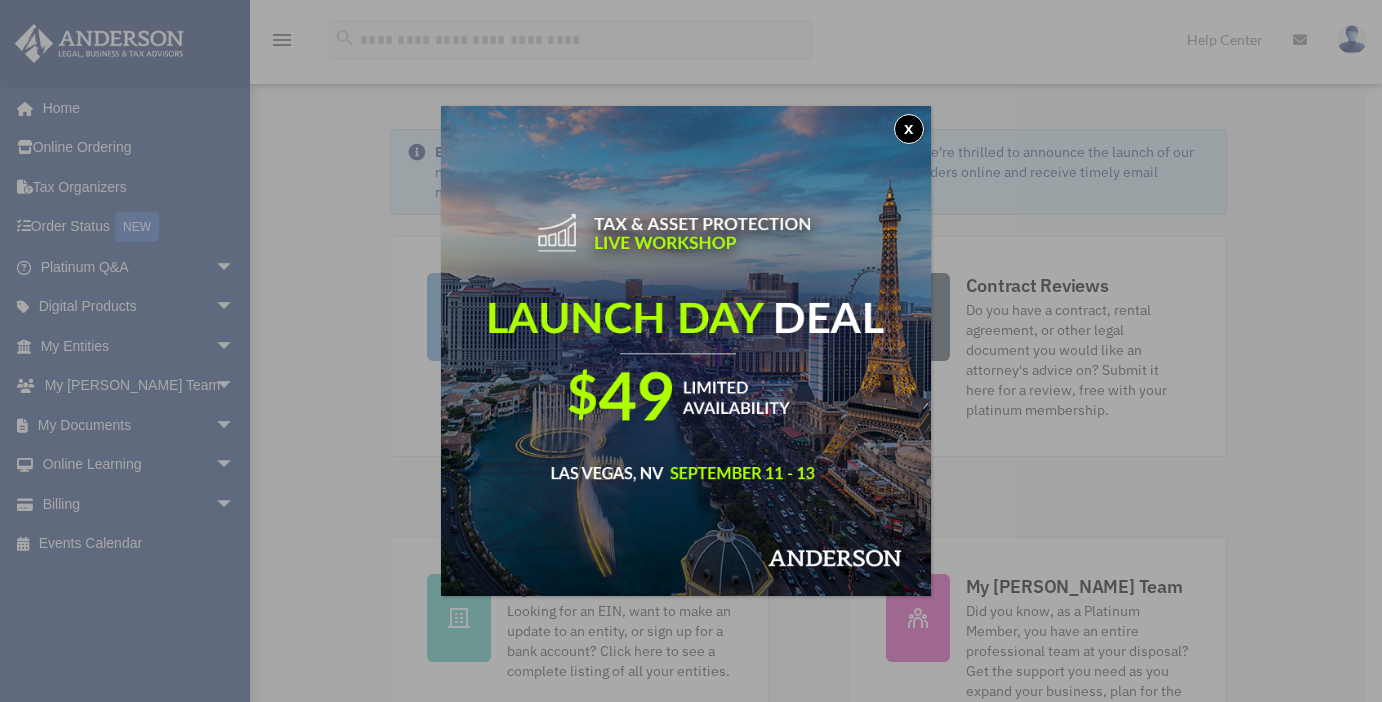 click on "x" at bounding box center [909, 129] 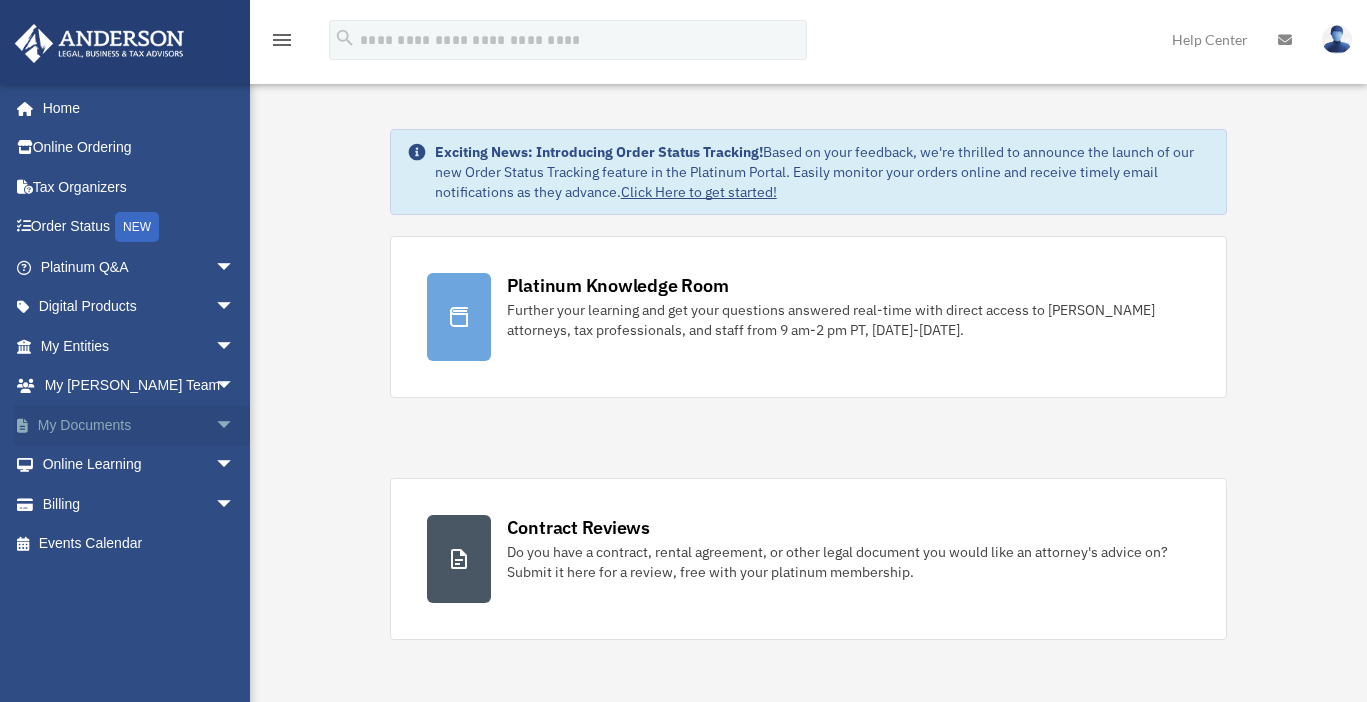 click on "arrow_drop_down" at bounding box center (235, 425) 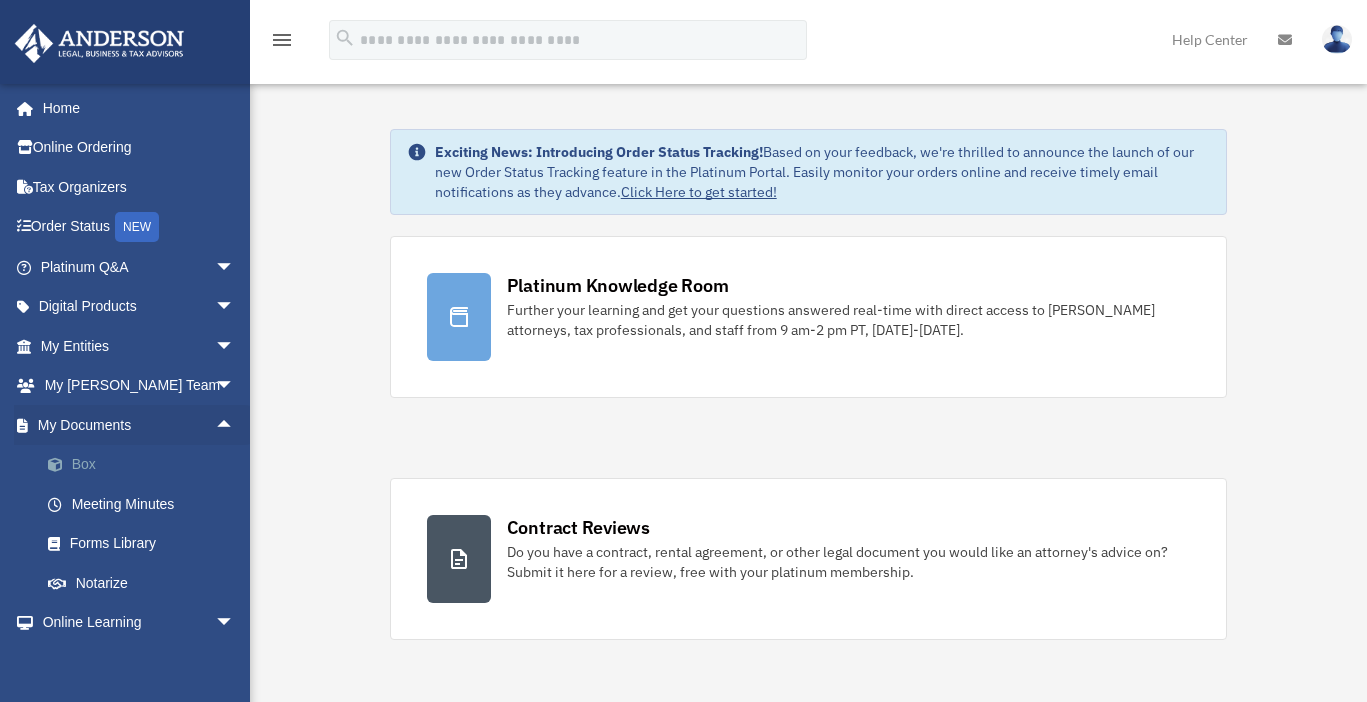 click on "Box" at bounding box center (146, 465) 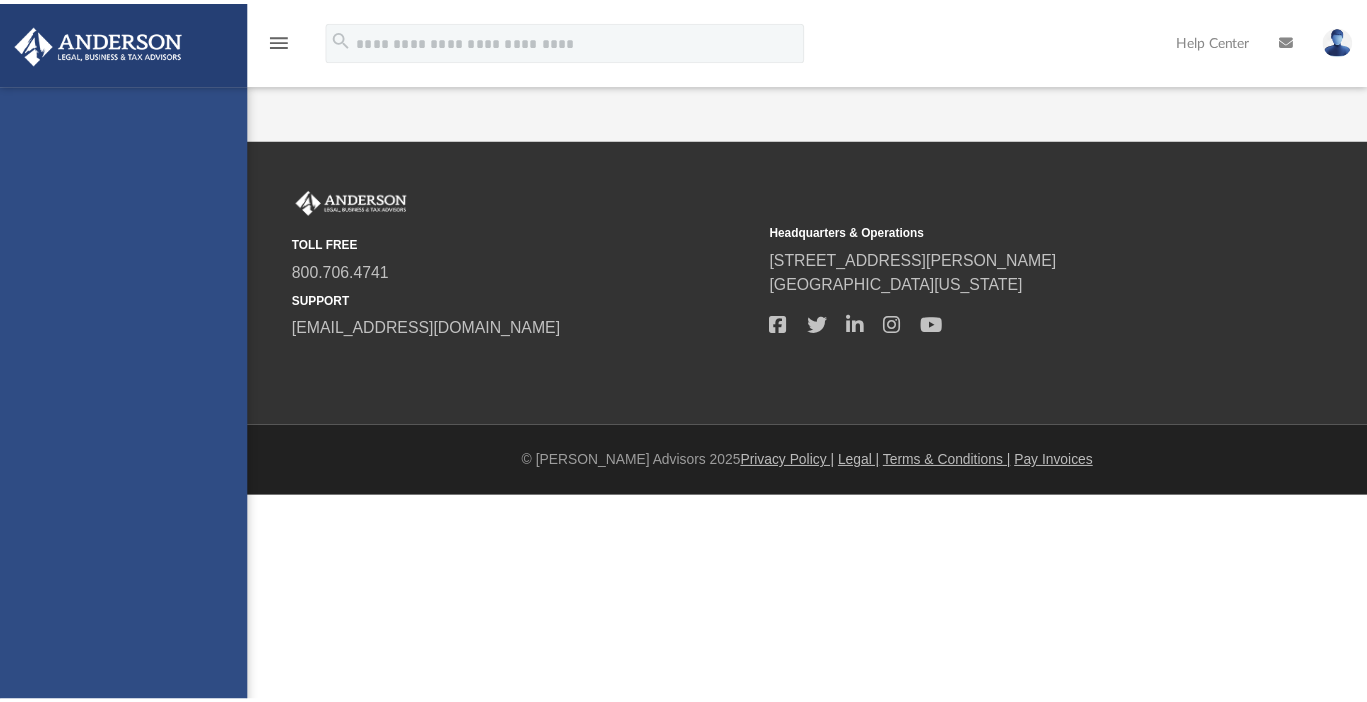 scroll, scrollTop: 0, scrollLeft: 0, axis: both 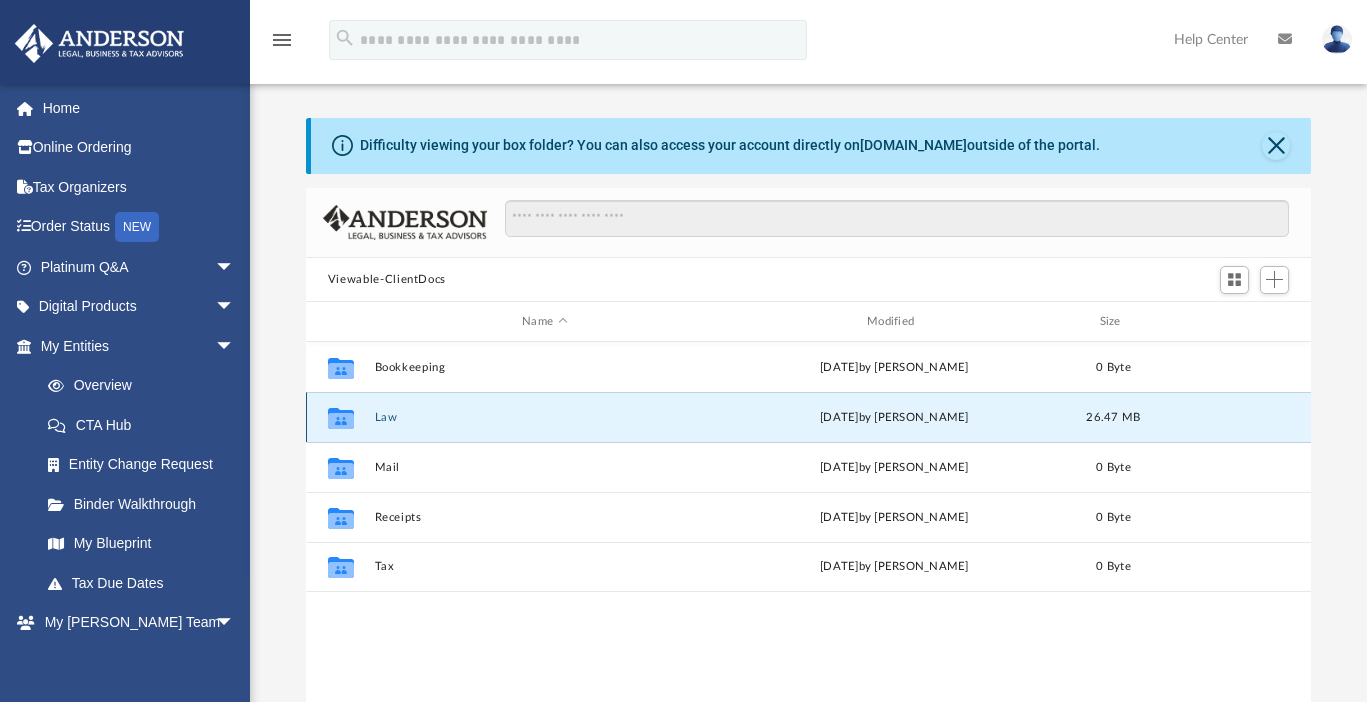 click on "Law" at bounding box center (544, 417) 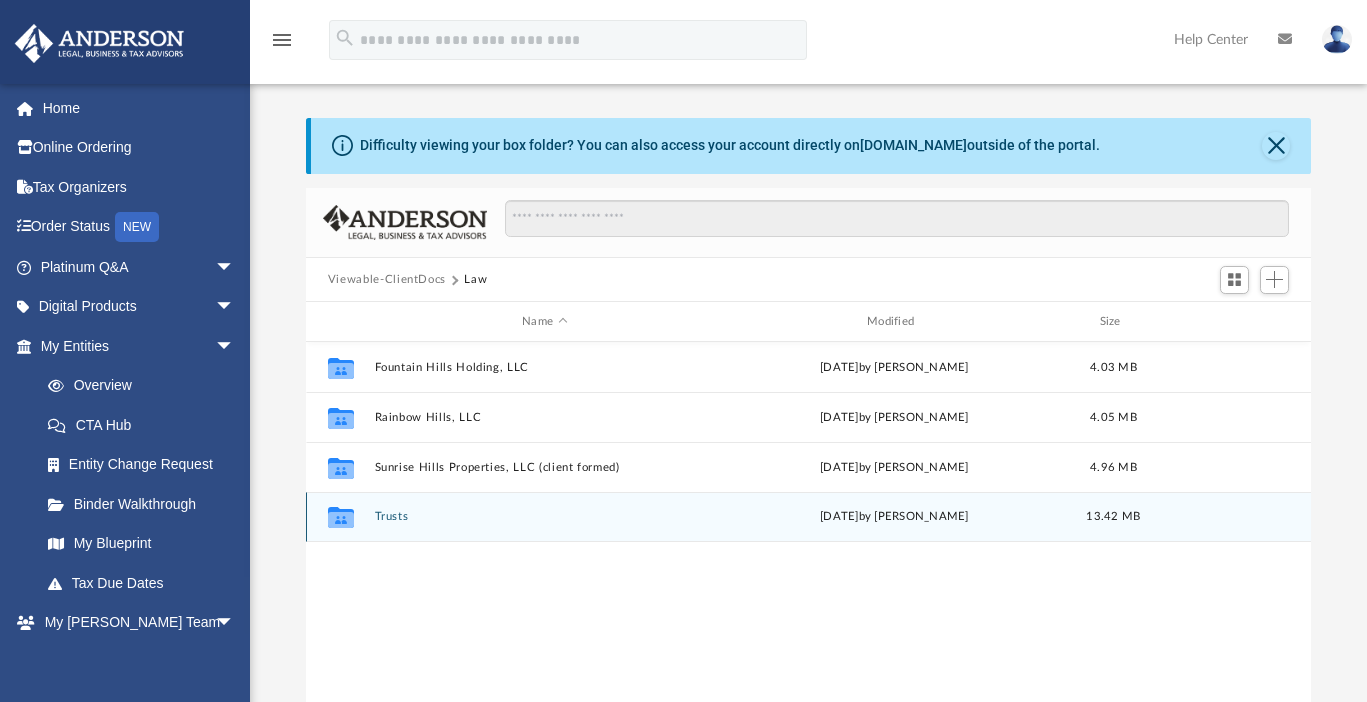 click 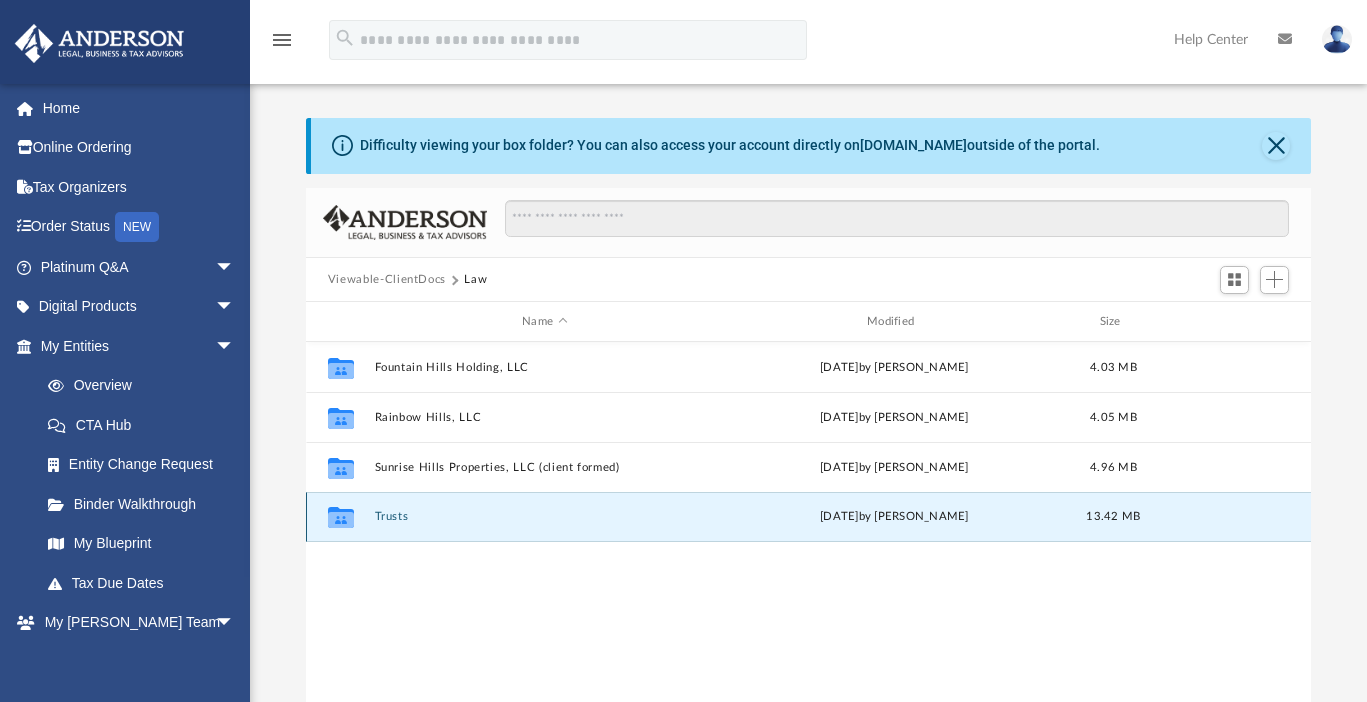 click on "Trusts" at bounding box center (544, 517) 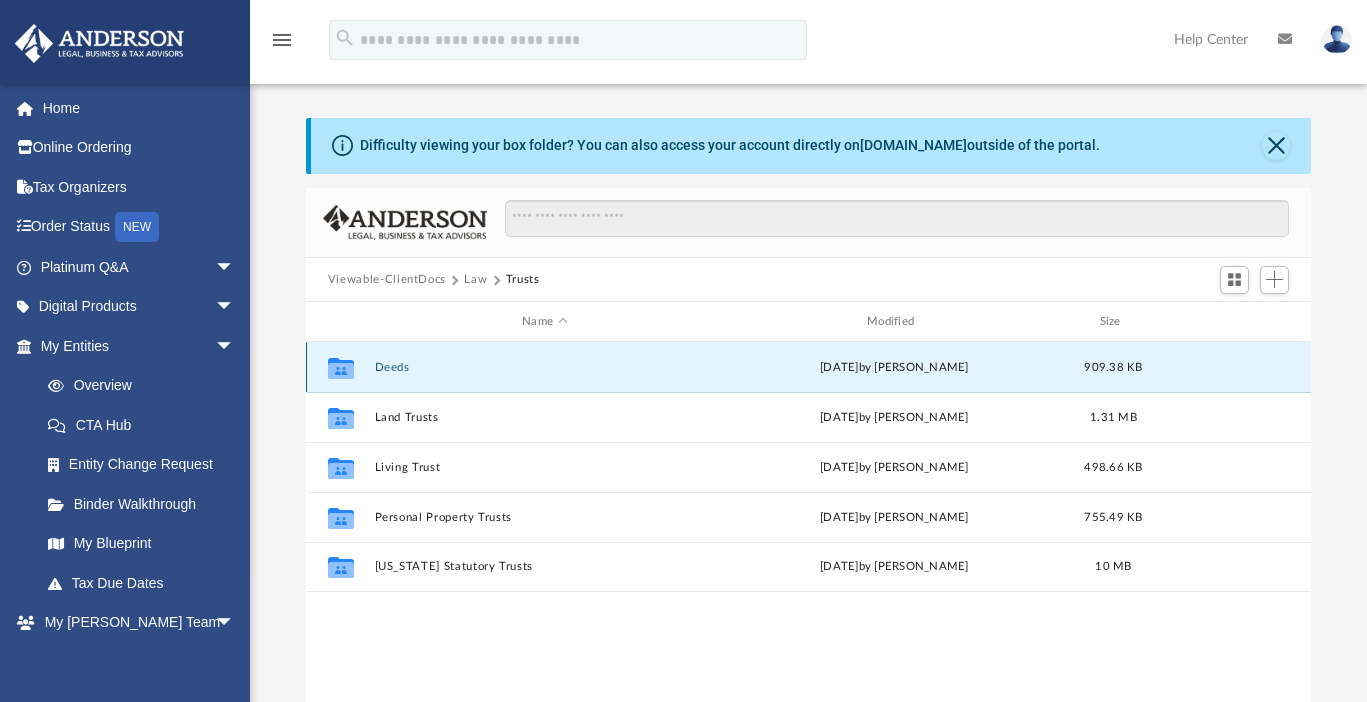 click on "Deeds" at bounding box center [544, 367] 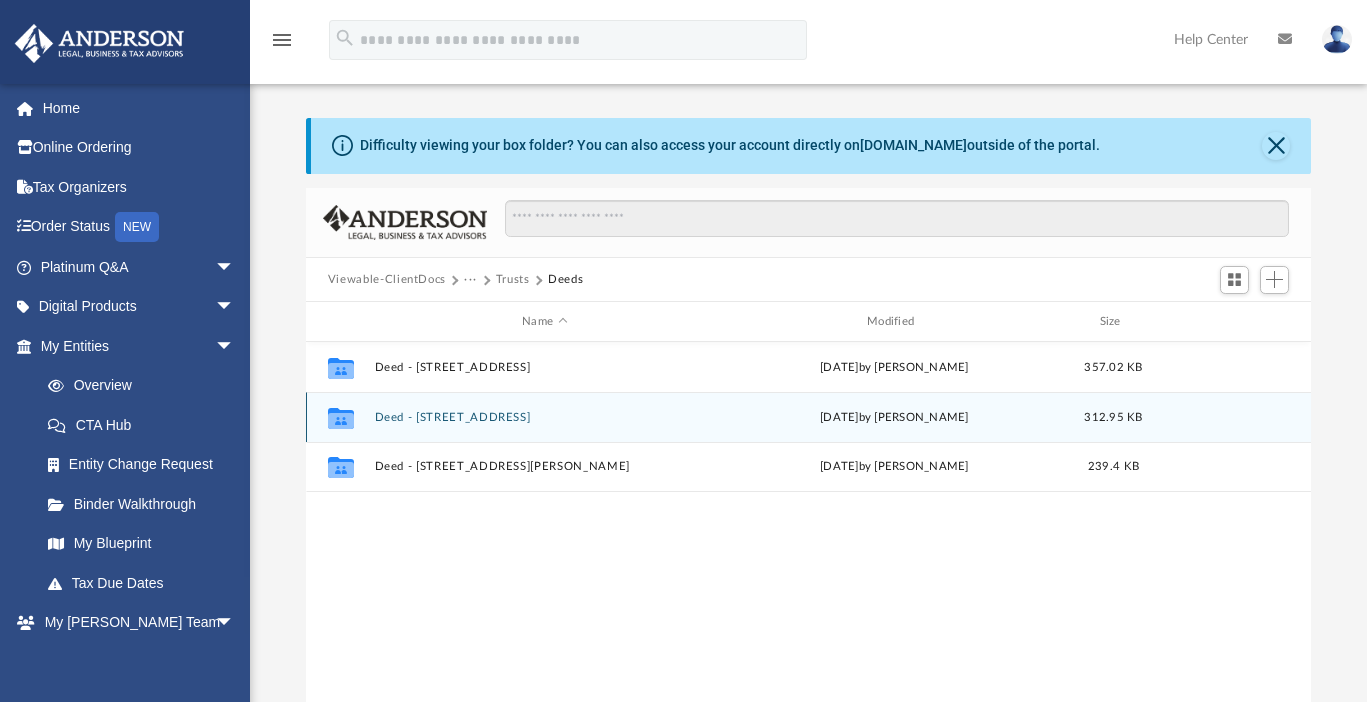 click on "Deed - 13655 Heatherwood Drive" at bounding box center (544, 417) 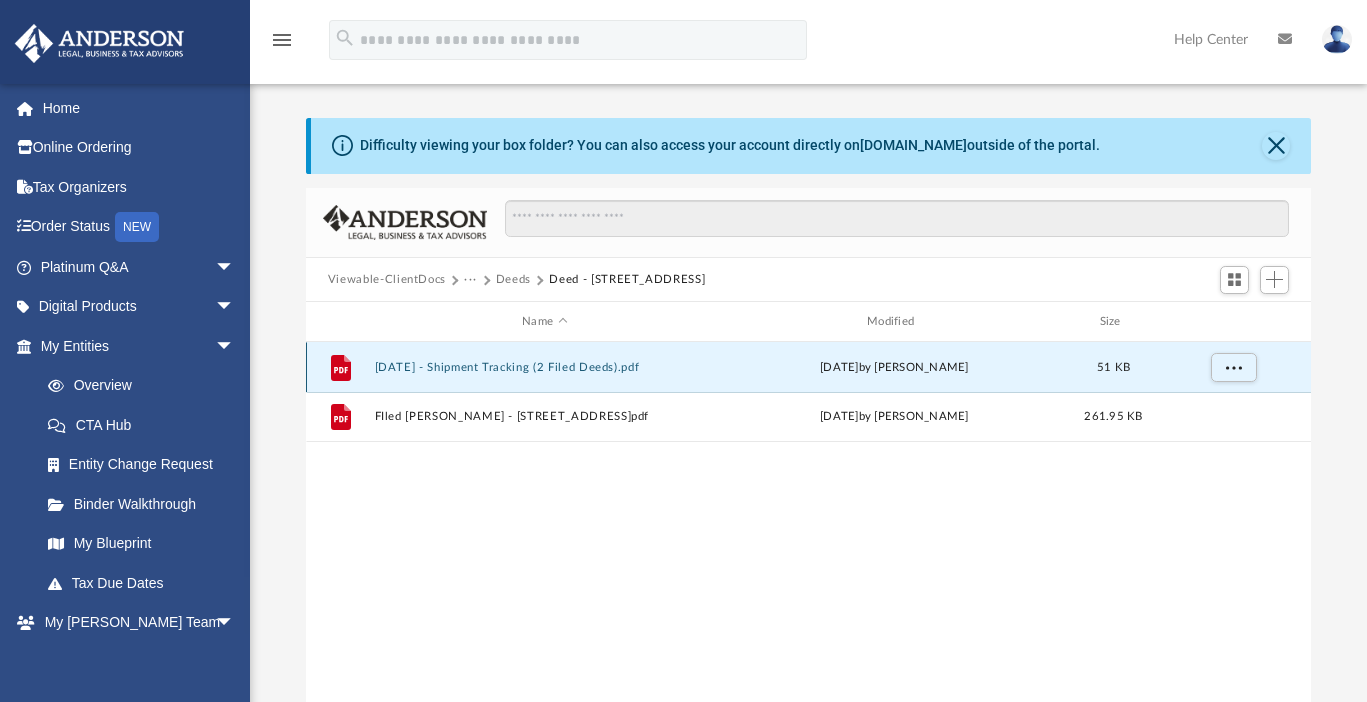 click on "2025.07.10 - Shipment Tracking (2 Filed Deeds).pdf" at bounding box center [544, 367] 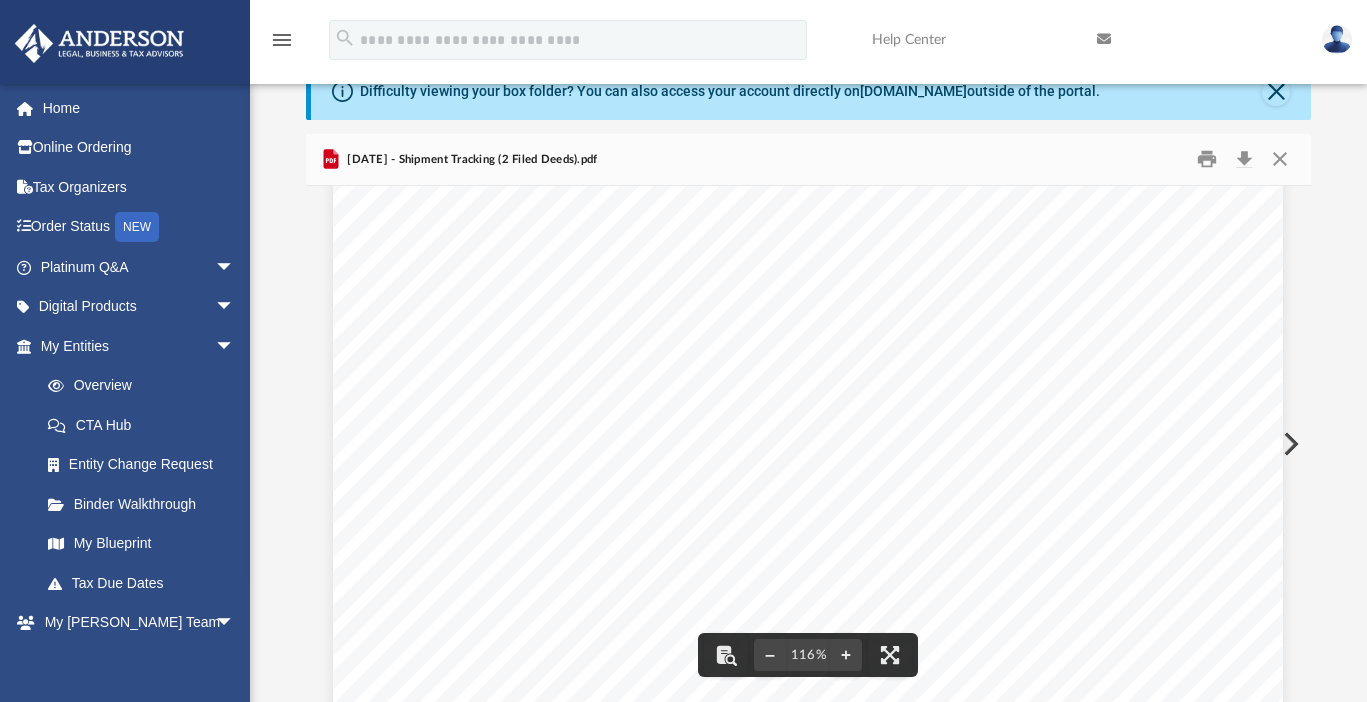 scroll, scrollTop: 0, scrollLeft: 0, axis: both 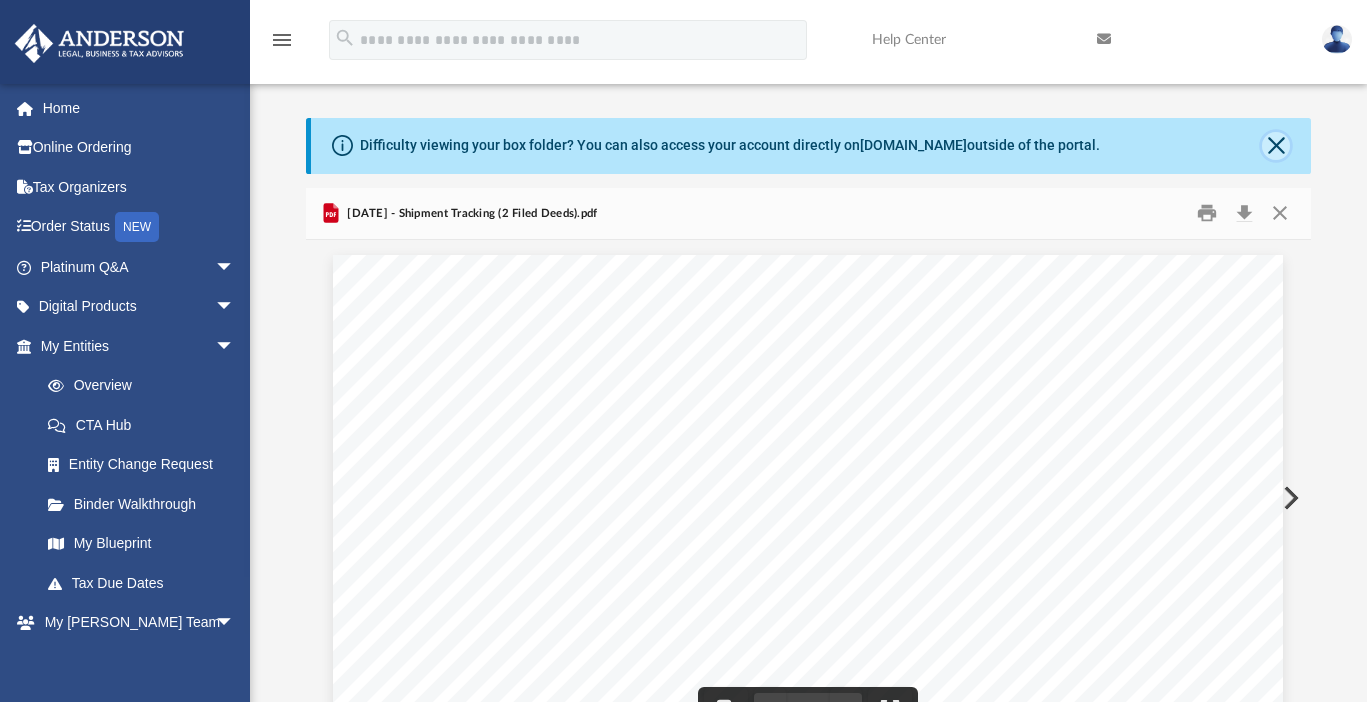 click 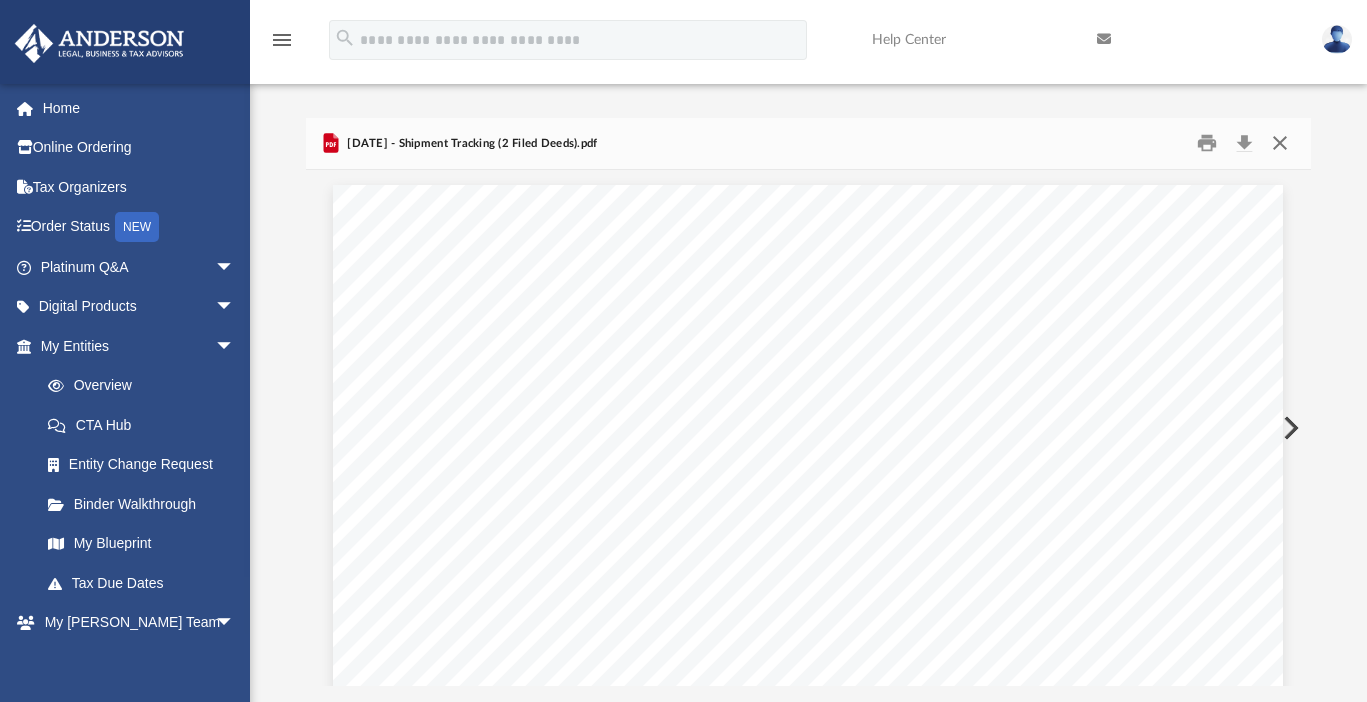click at bounding box center [1280, 143] 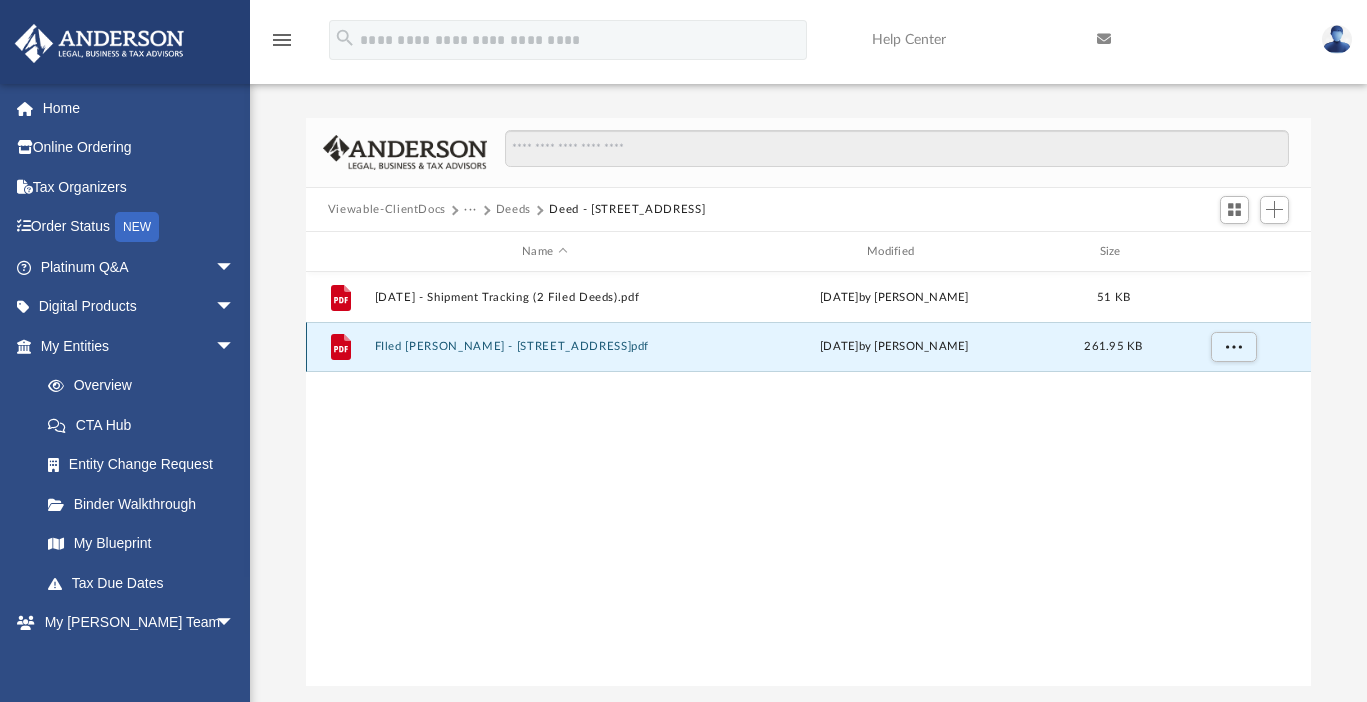 click on "FIled Grant Deed - 13655 Heatherwood Drive.pdf" at bounding box center (544, 347) 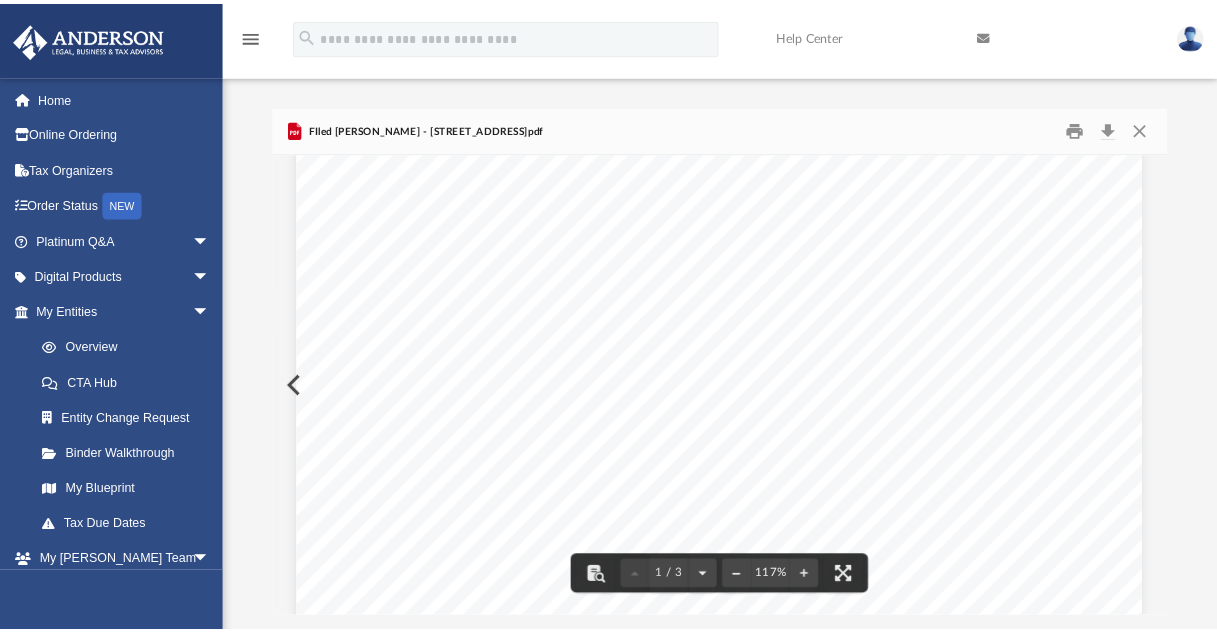 scroll, scrollTop: 400, scrollLeft: 0, axis: vertical 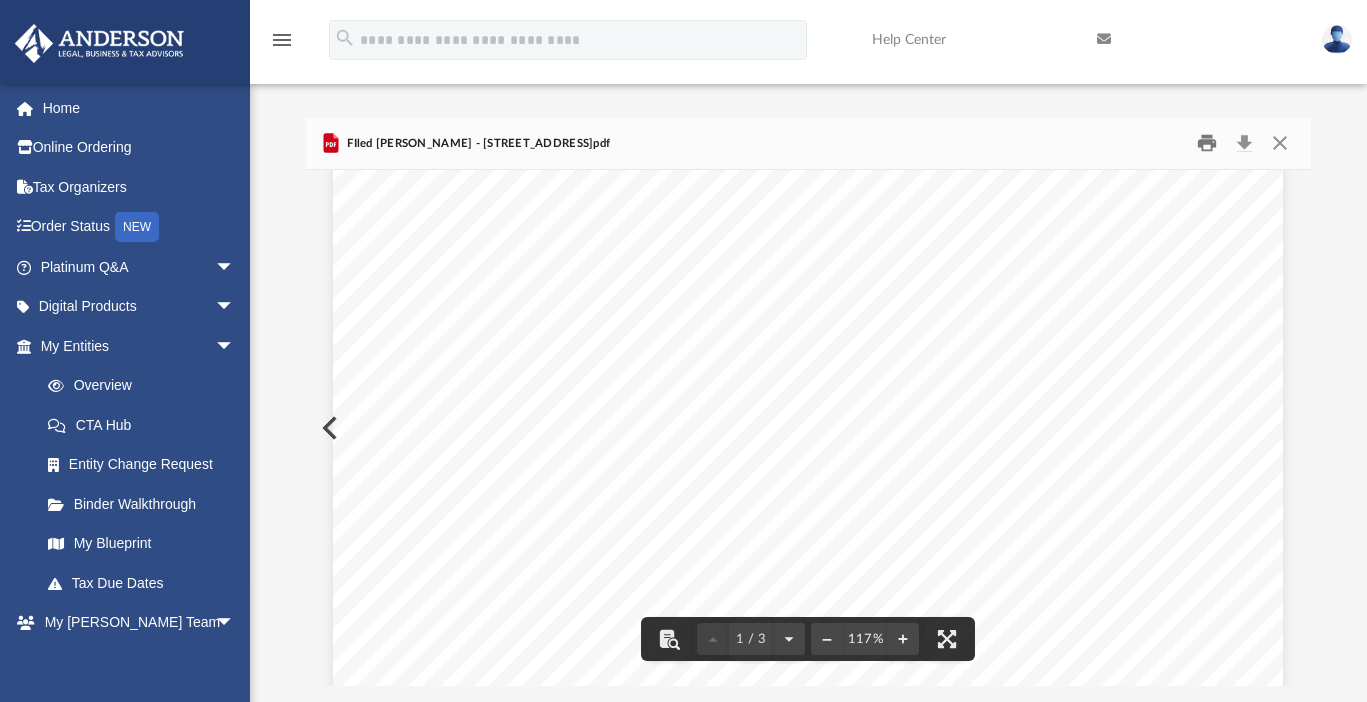 click at bounding box center [1207, 143] 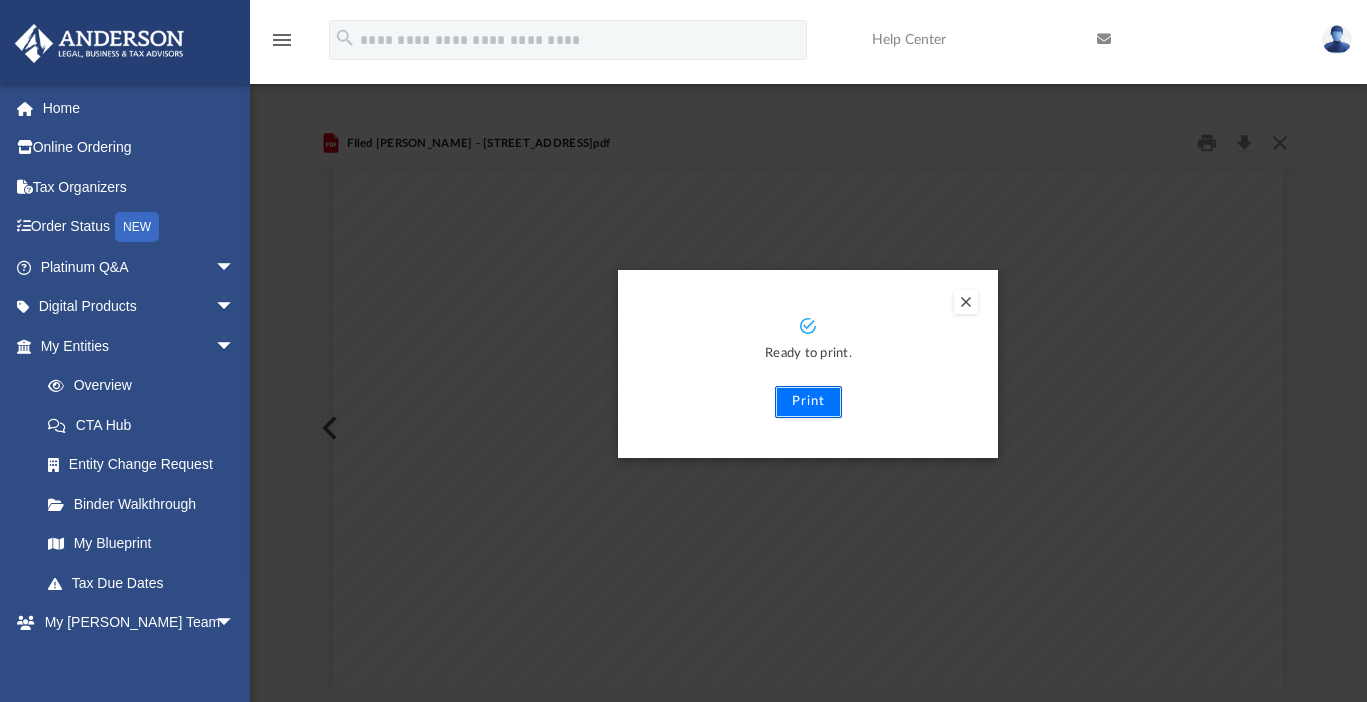click on "Print" at bounding box center (808, 402) 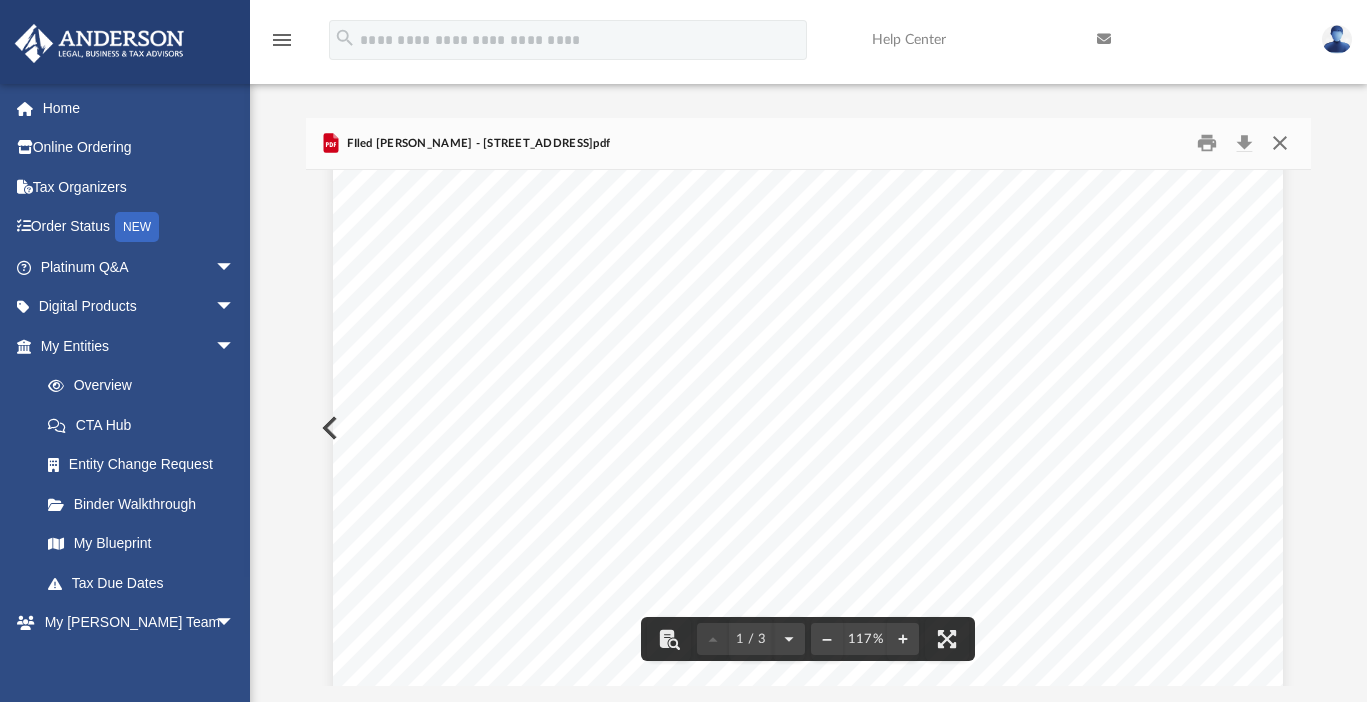click at bounding box center [1280, 143] 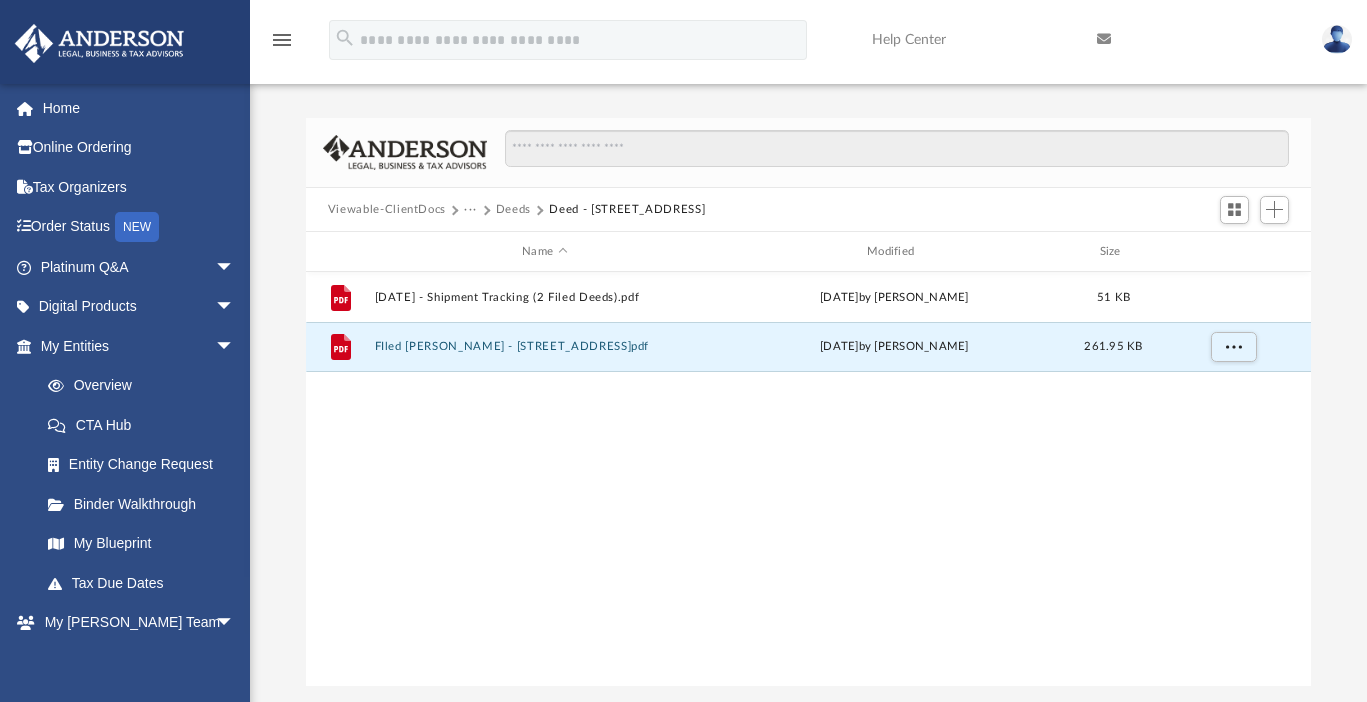 click on "Deed - 13655 Heatherwood Drive" at bounding box center [627, 210] 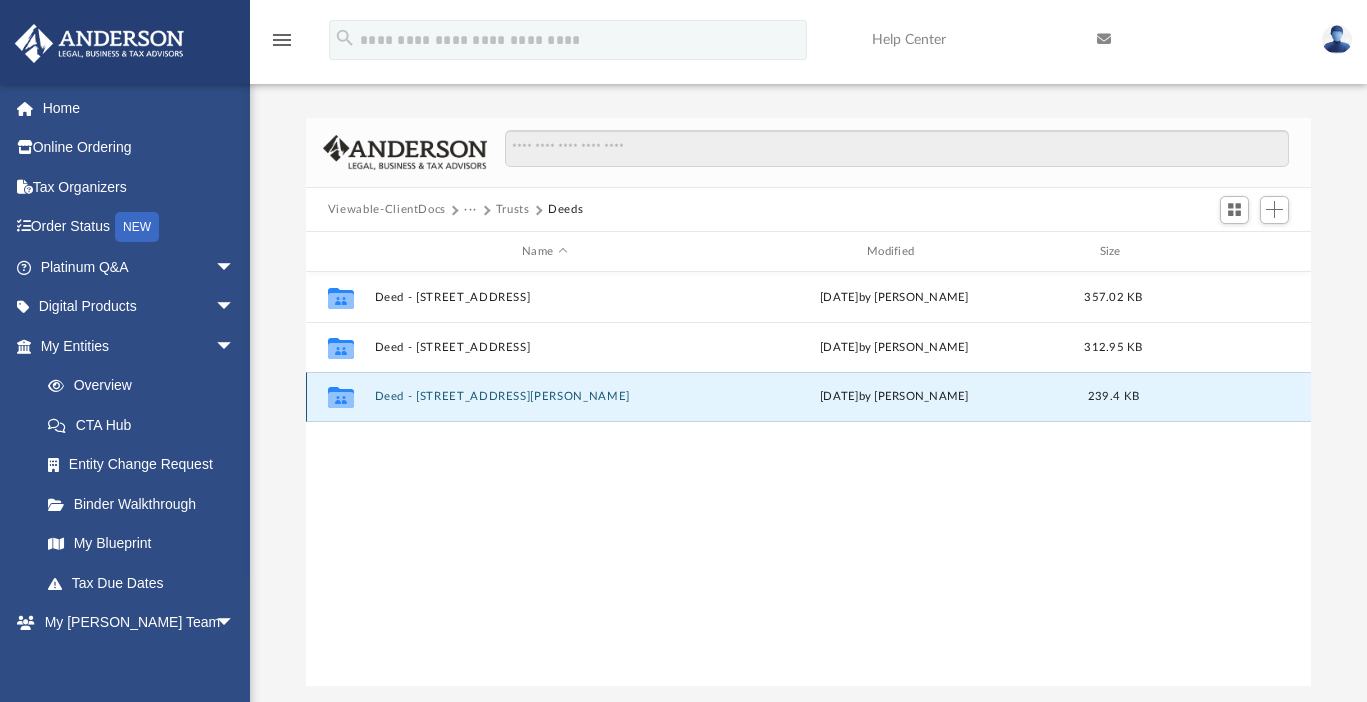 click on "Deed - 28460 Keaton Drive" at bounding box center [544, 397] 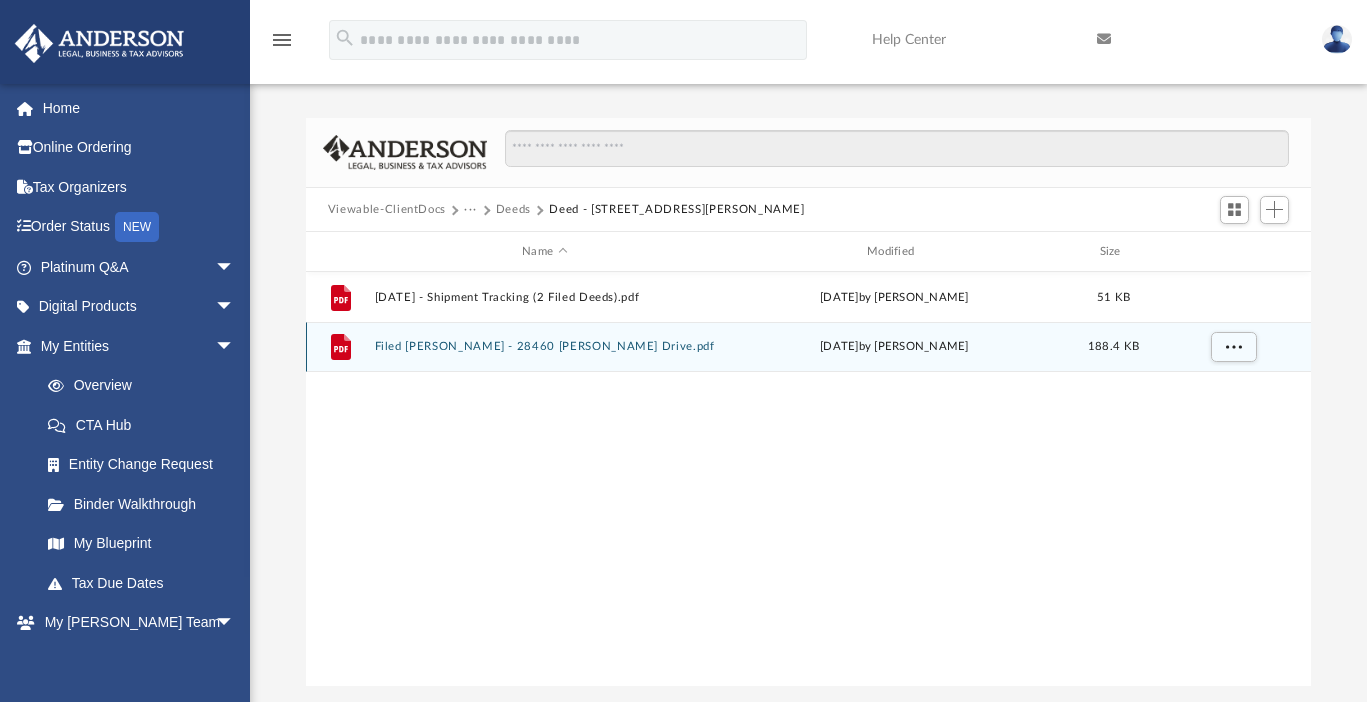 click on "Filed Grant Deed - 28460 Keaton Drive.pdf" at bounding box center (544, 347) 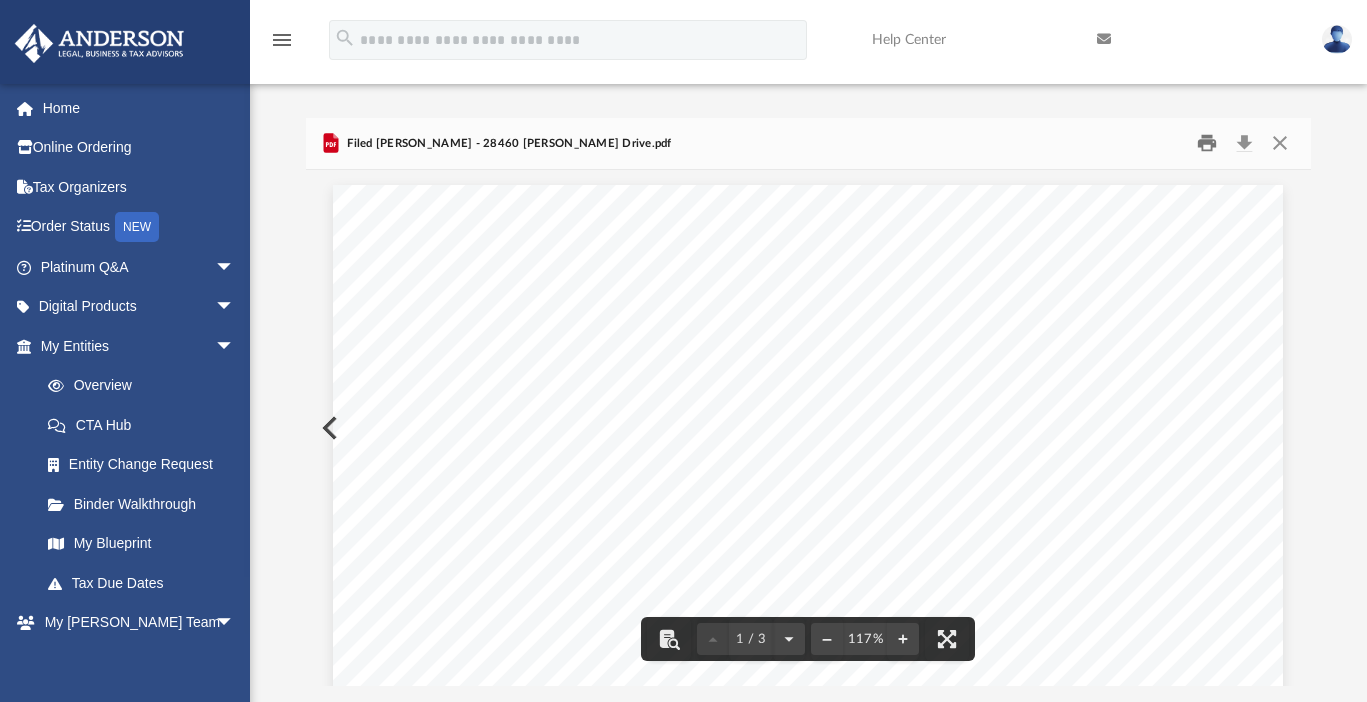 click at bounding box center [1207, 143] 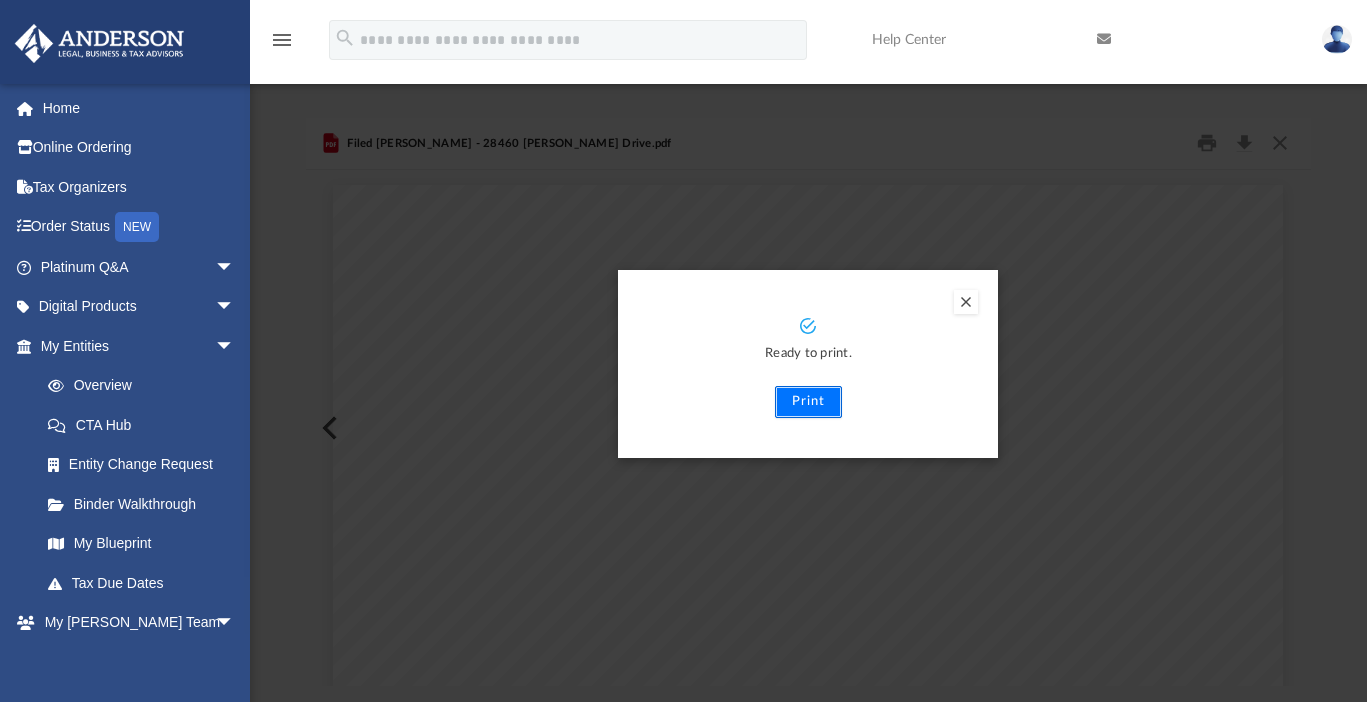 click on "Print" at bounding box center [808, 402] 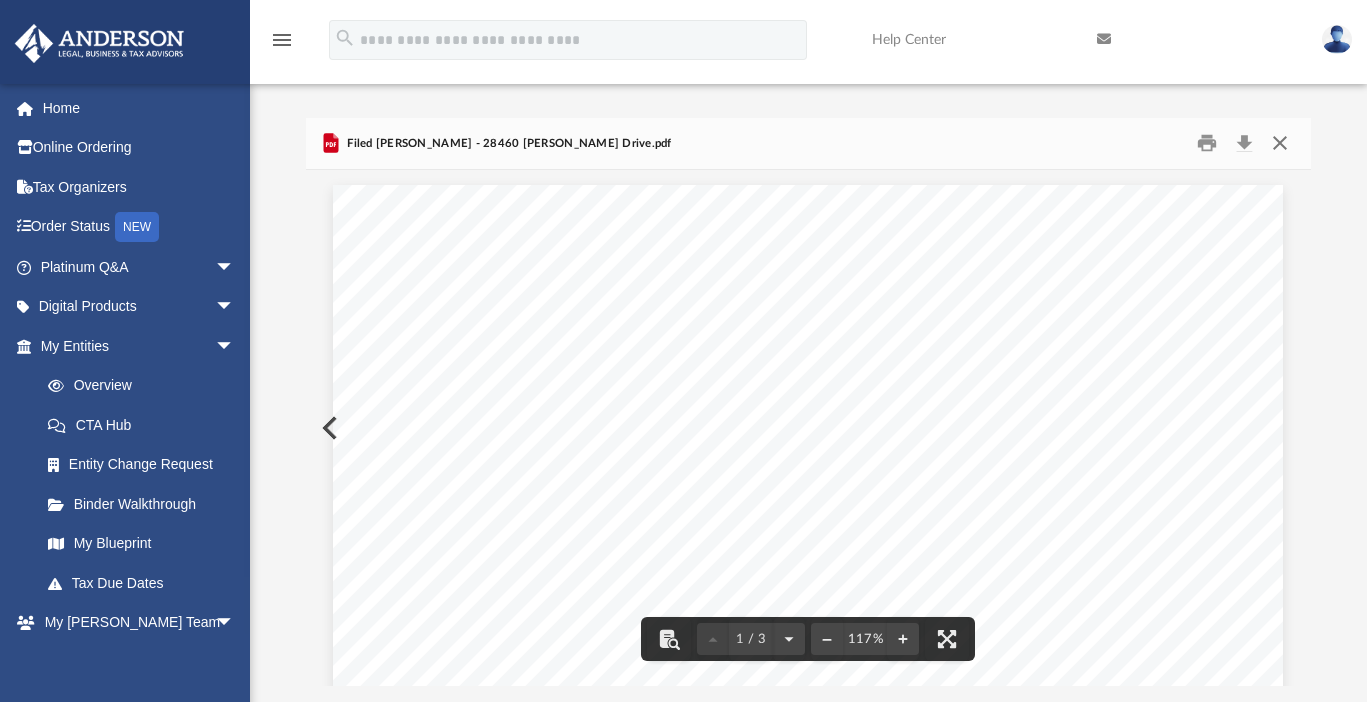 click at bounding box center (1280, 143) 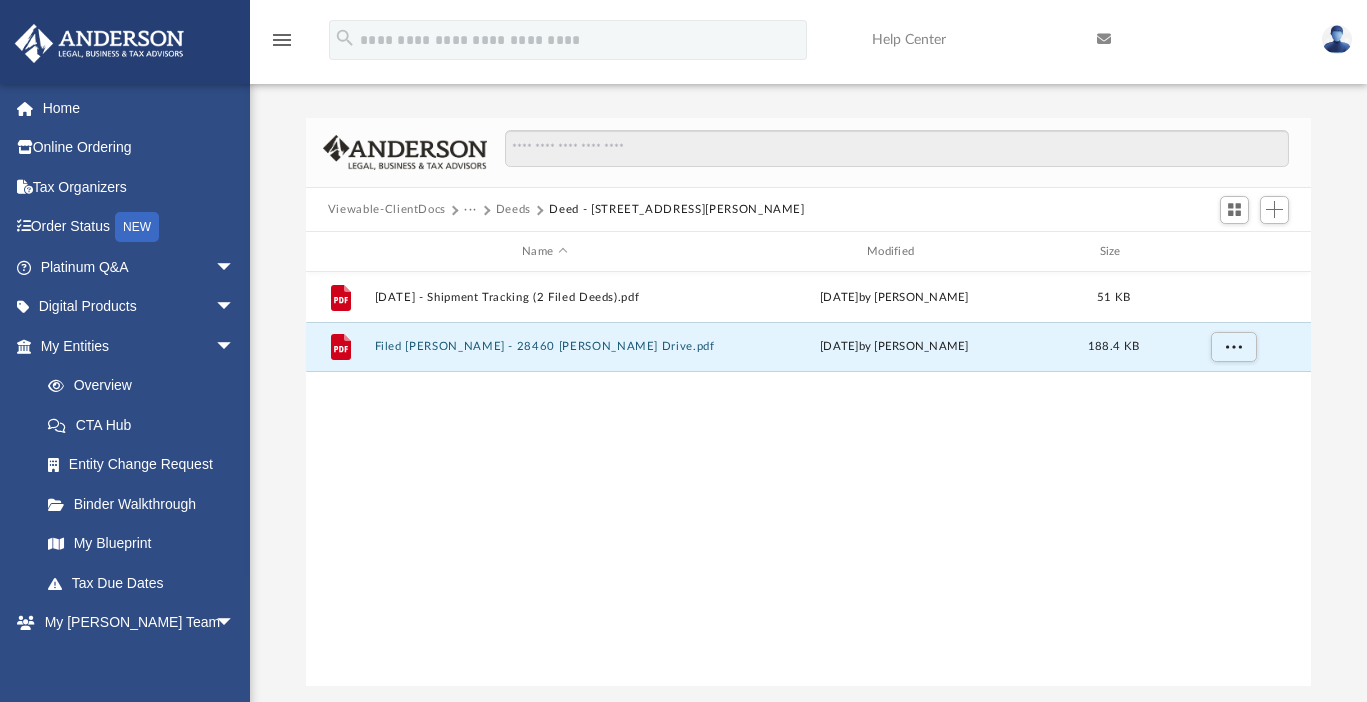 click on "Deeds" at bounding box center (513, 210) 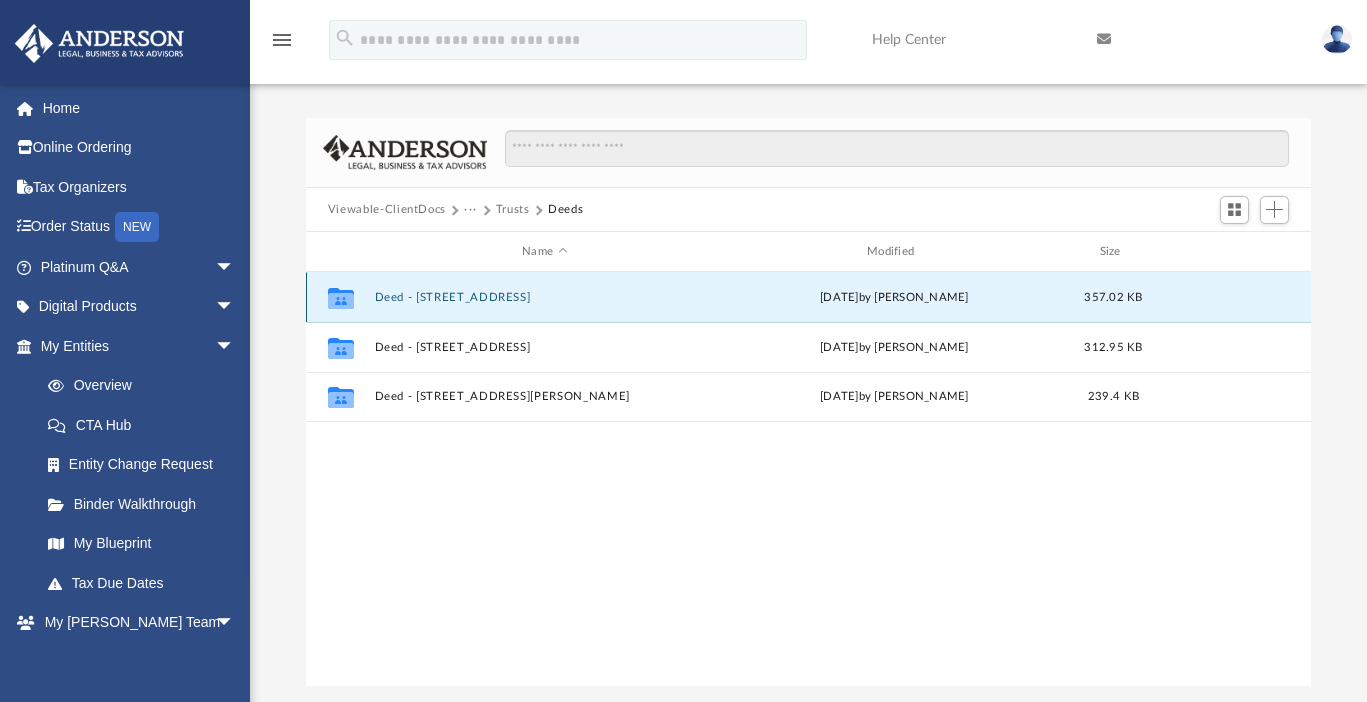 click on "Deed - 1068 West Edgeware Road" at bounding box center [544, 297] 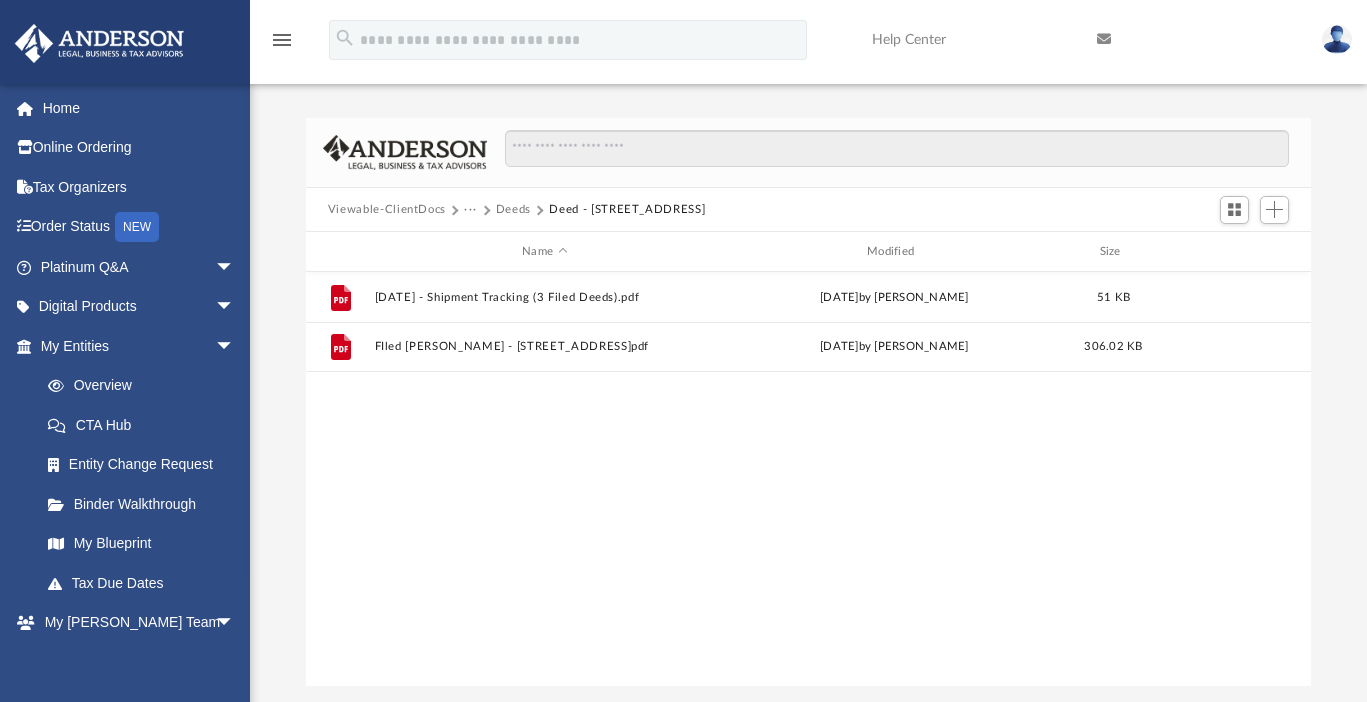 click on "File 2025.07.10 - Shipment Tracking (3 Filed Deeds).pdf today  by Michelle Frank 51 KB File FIled Grant Deed - 1068 West Edgeware Road.pdf Tue Jul 1 2025  by Michelle Frank 306.02 KB" at bounding box center [808, 479] 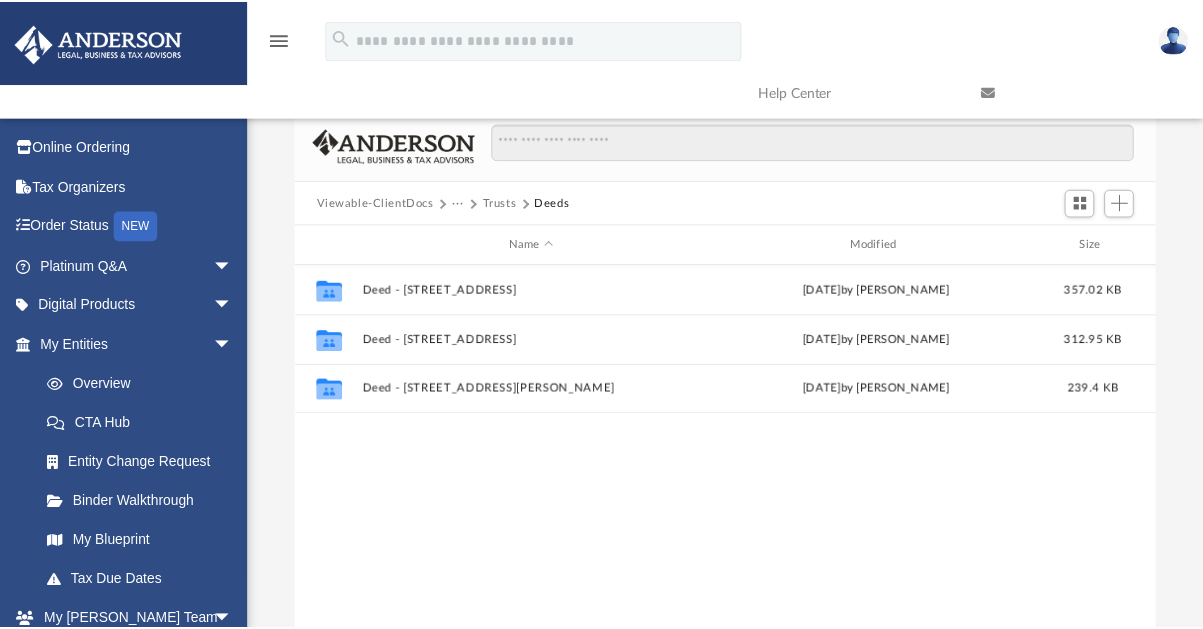 scroll, scrollTop: 440, scrollLeft: 856, axis: both 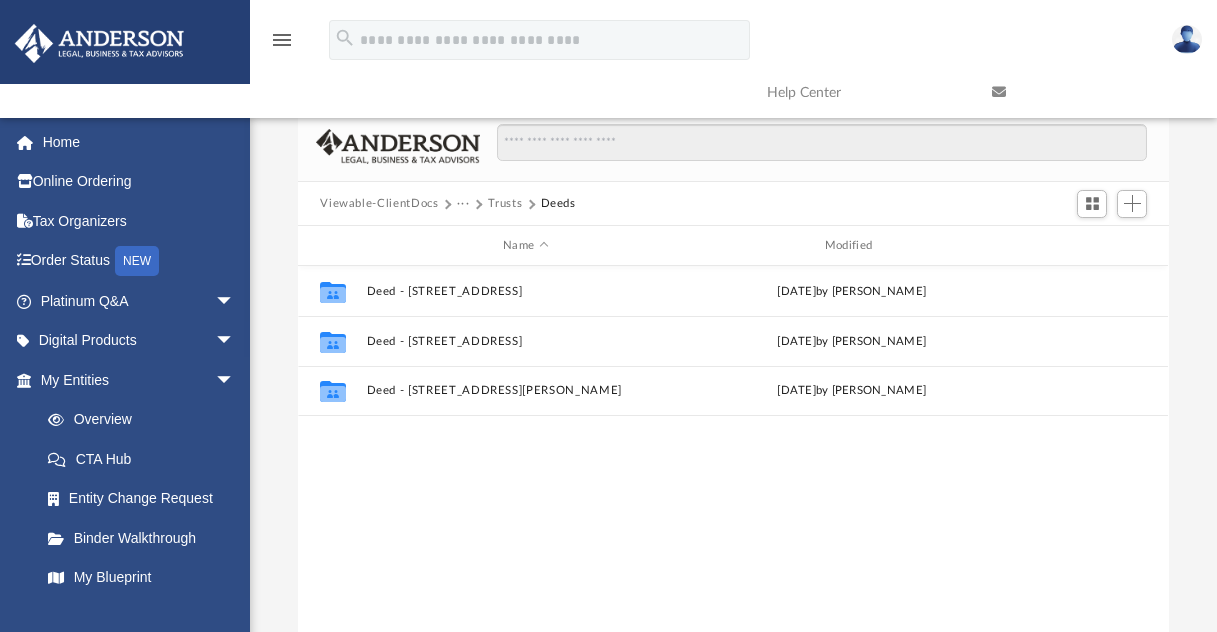 click on "Collaborated Folder Deed - 1068 West Edgeware Road today  by Michelle Frank Collaborated Folder Deed - 13655 Heatherwood Drive today  by Michelle Frank Collaborated Folder Deed - 28460 Keaton Drive today  by Michelle Frank" at bounding box center [733, 473] 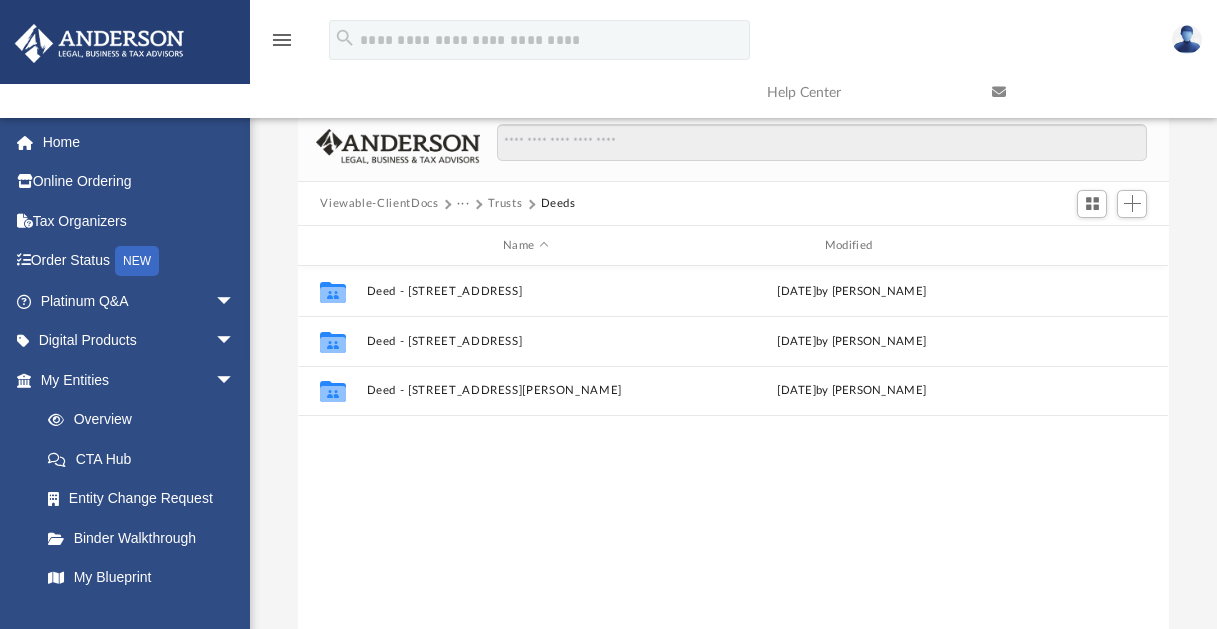 click on "Collaborated Folder Deed - 1068 West Edgeware Road today  by Michelle Frank Collaborated Folder Deed - 13655 Heatherwood Drive today  by Michelle Frank Collaborated Folder Deed - 28460 Keaton Drive today  by Michelle Frank" at bounding box center [733, 473] 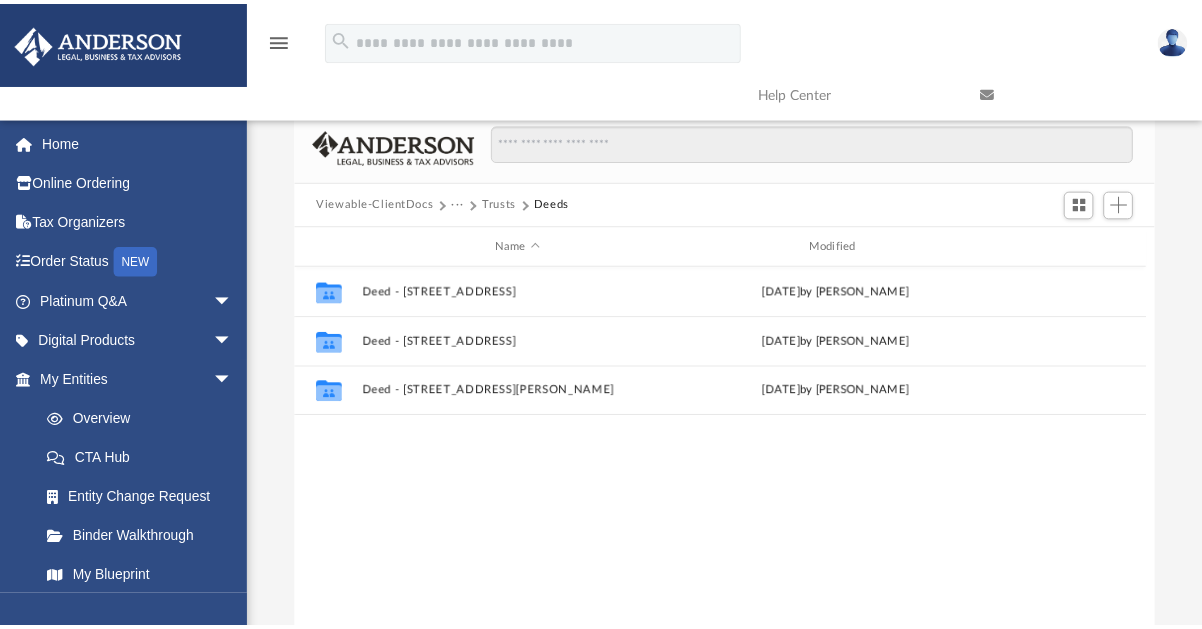 scroll, scrollTop: 440, scrollLeft: 842, axis: both 